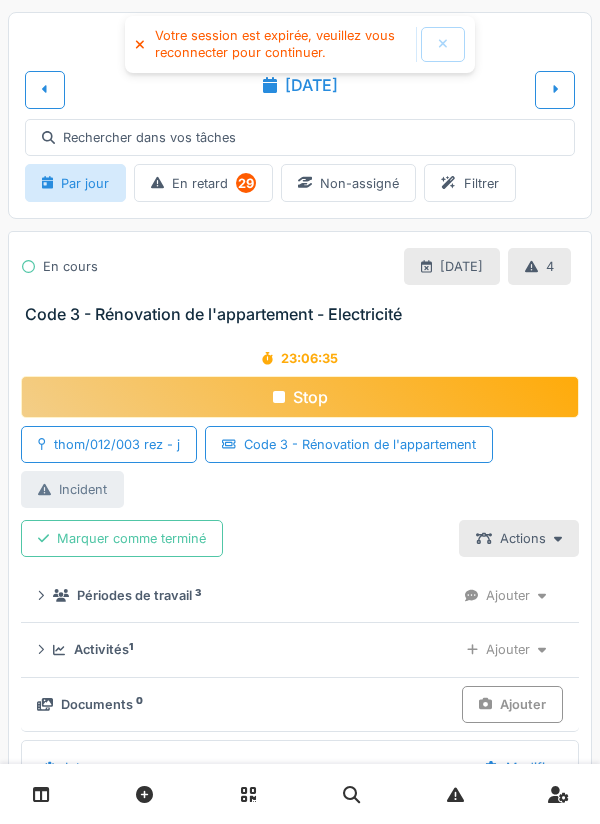 scroll, scrollTop: 0, scrollLeft: 0, axis: both 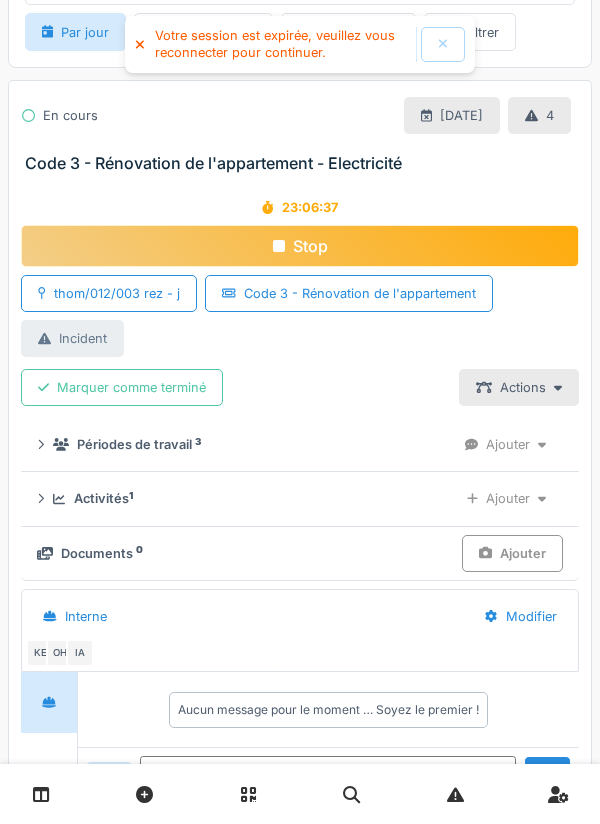 click on "Ajouter" at bounding box center [506, 498] 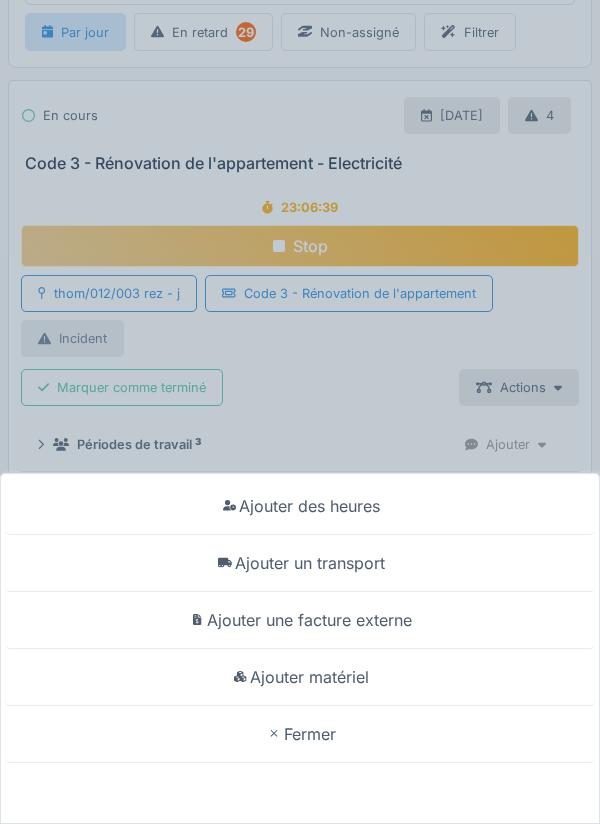 click on "Ajouter des heures" at bounding box center [300, 506] 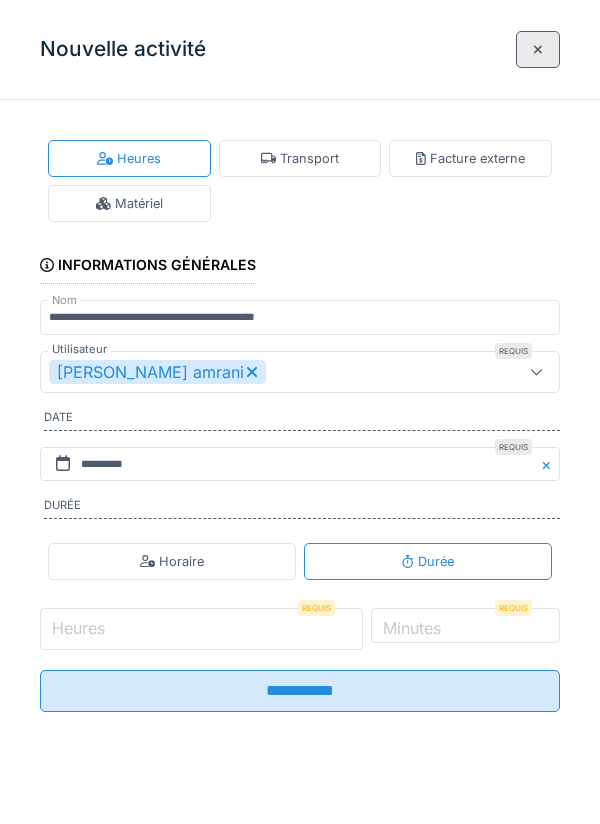 click on "Heures" at bounding box center (201, 629) 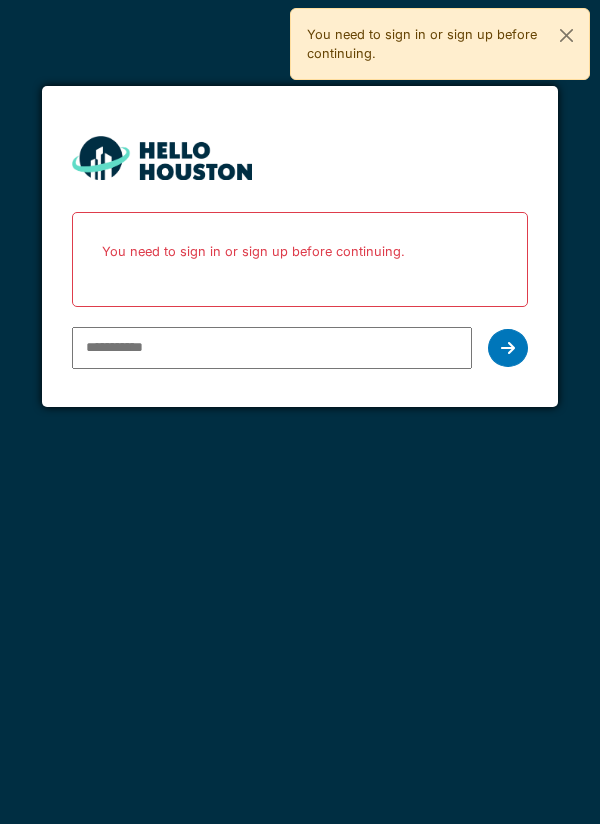 scroll, scrollTop: 0, scrollLeft: 0, axis: both 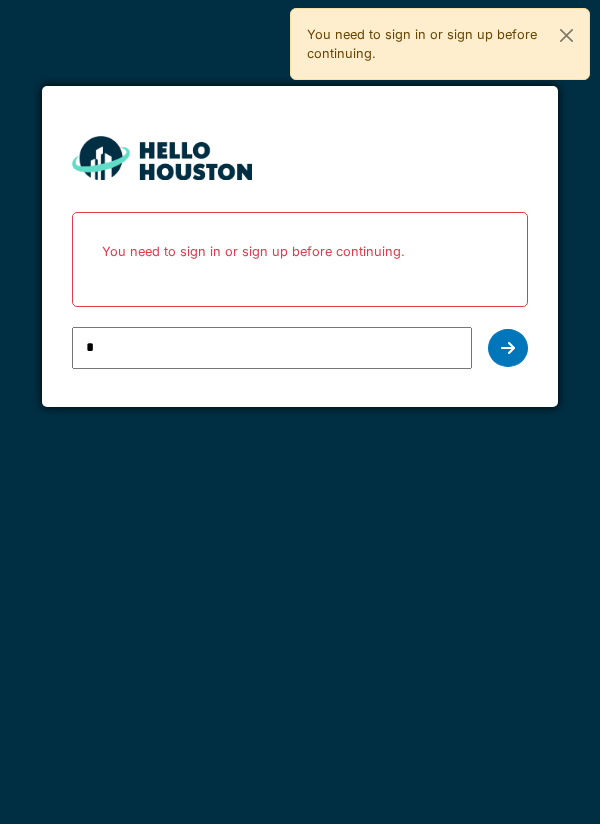 type on "**********" 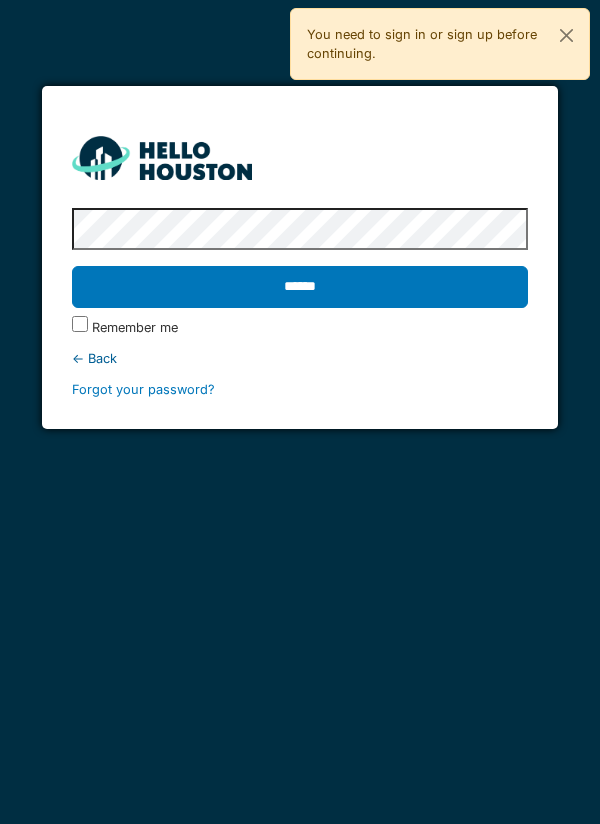 click on "******" at bounding box center (300, 287) 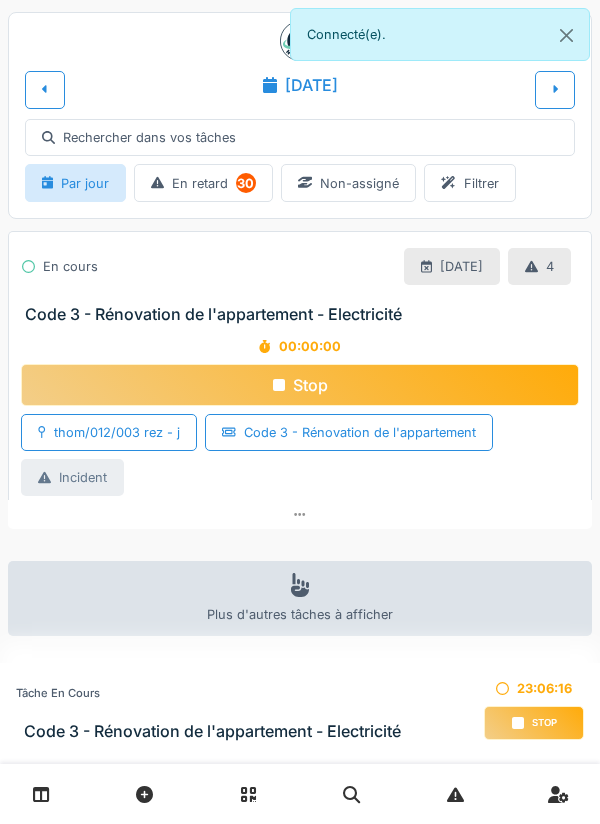 scroll, scrollTop: 0, scrollLeft: 0, axis: both 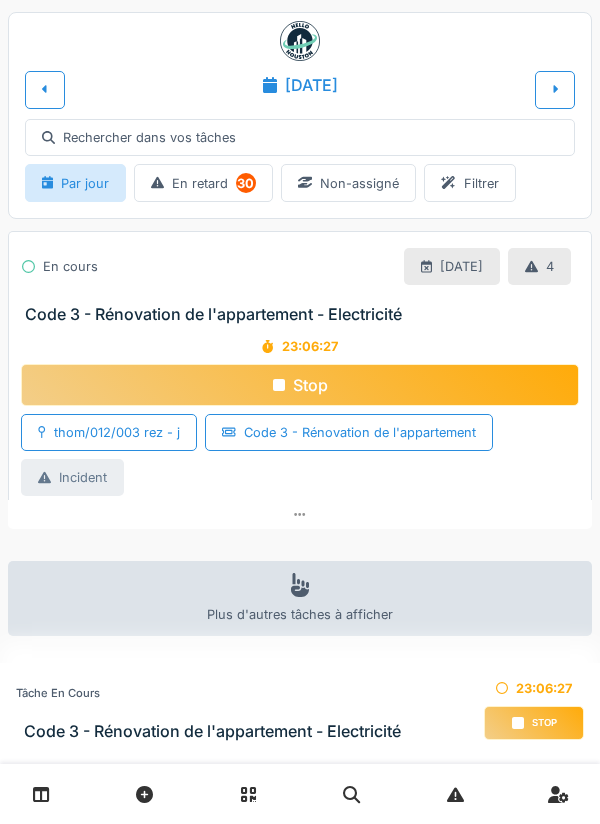 click at bounding box center [45, 89] 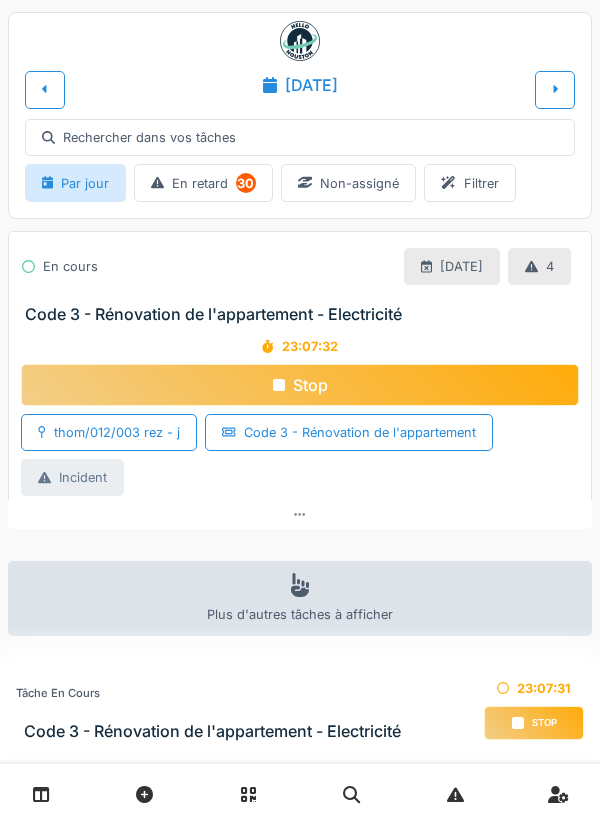 click on "Stop" at bounding box center (300, 385) 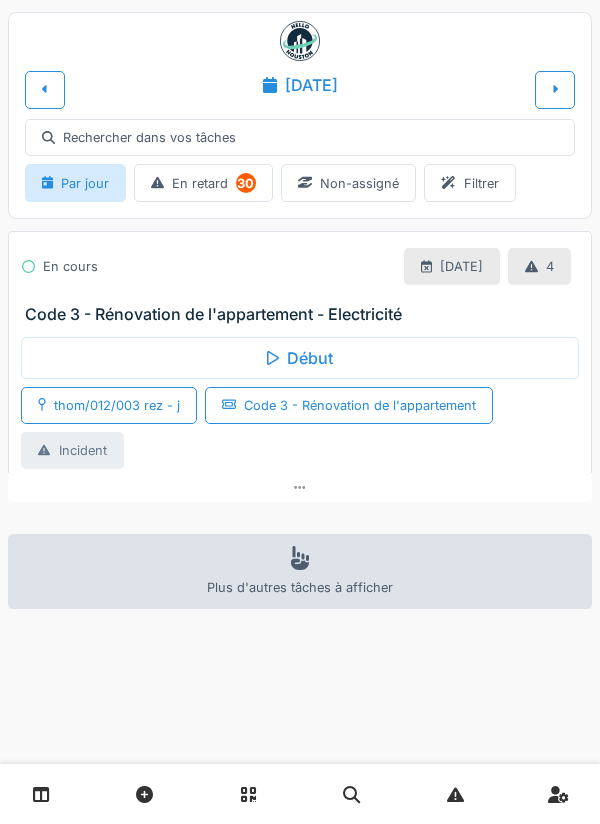 click on "Début thom/012/003 rez - j Code 3 - Rénovation de l'appartement Incident" at bounding box center [300, 399] 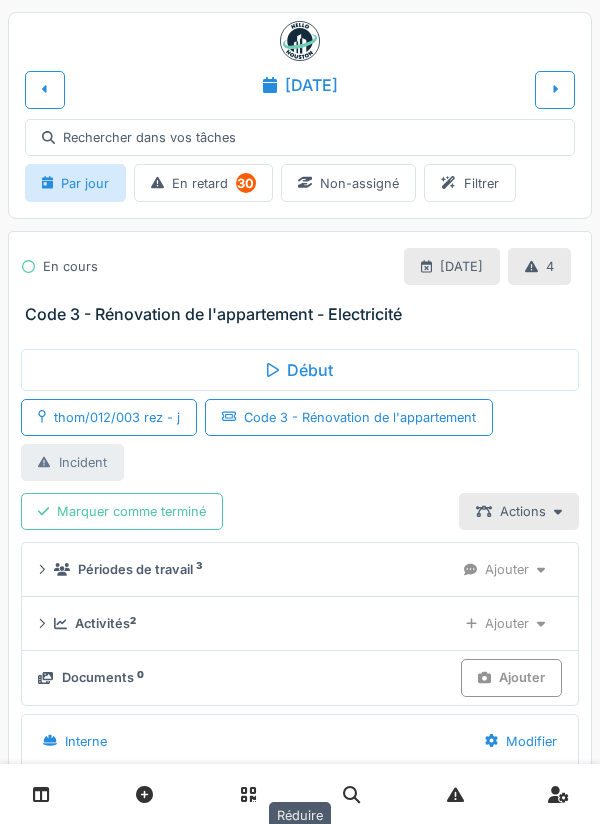 scroll, scrollTop: 151, scrollLeft: 0, axis: vertical 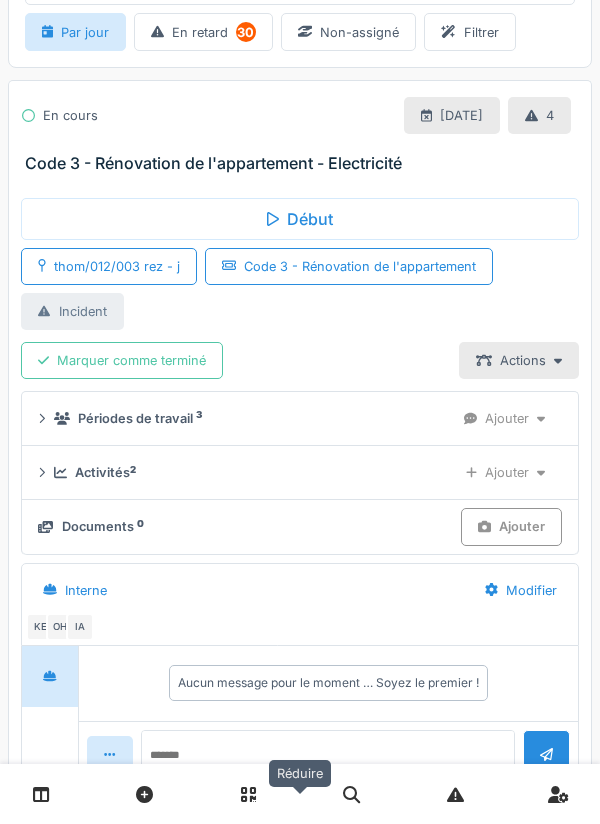 click on "Ajouter" at bounding box center (505, 472) 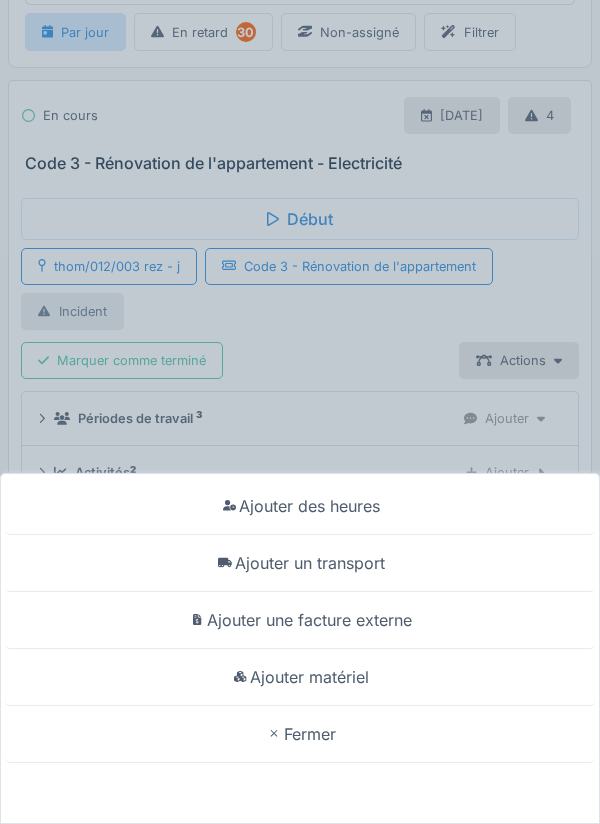 click on "Ajouter des heures" at bounding box center (300, 506) 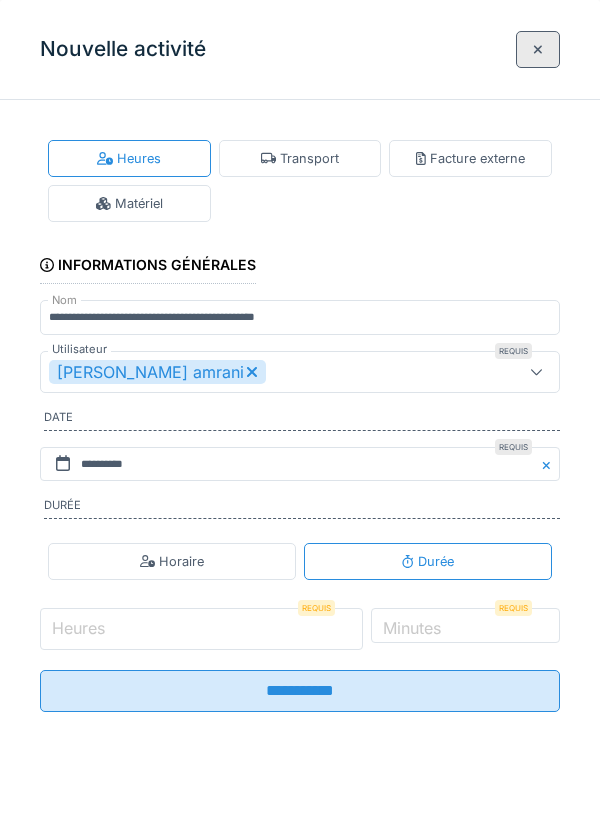 click on "Heures" at bounding box center (201, 629) 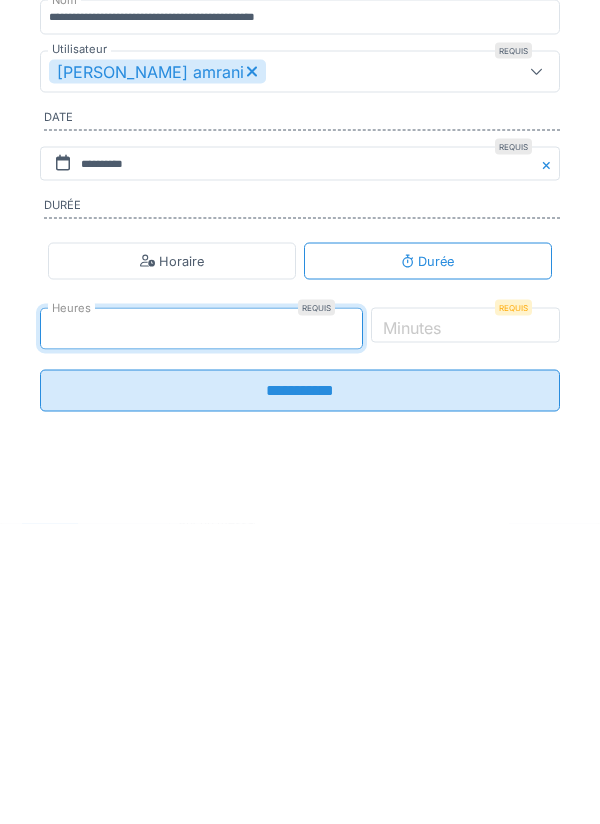 type on "*" 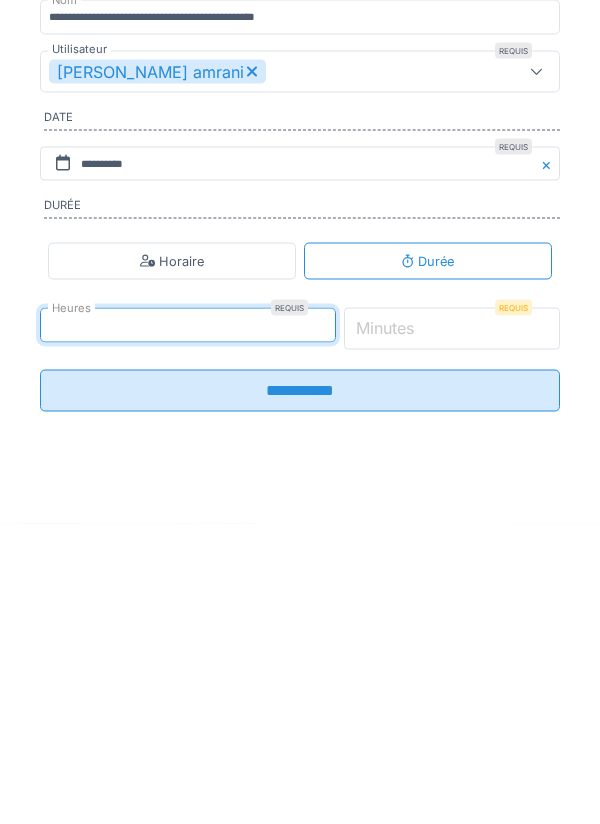 click on "*" at bounding box center (452, 629) 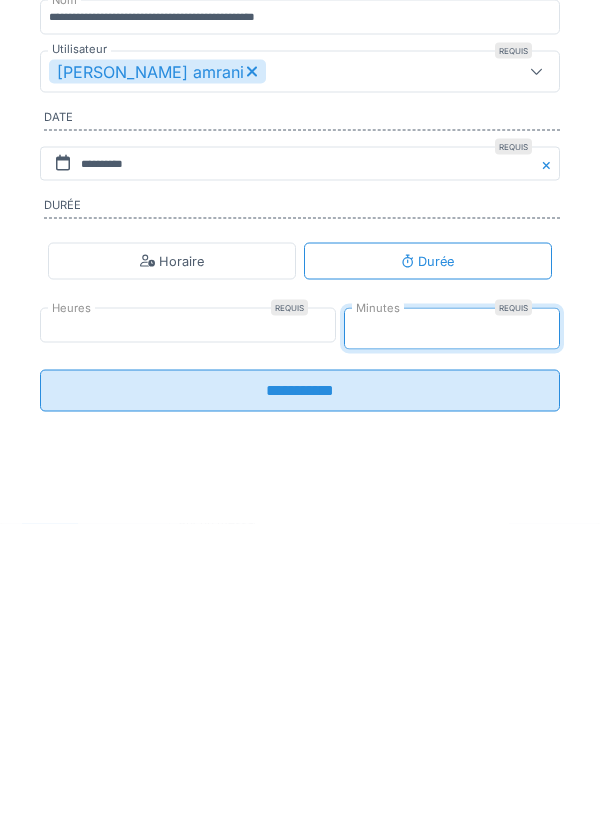 type on "*" 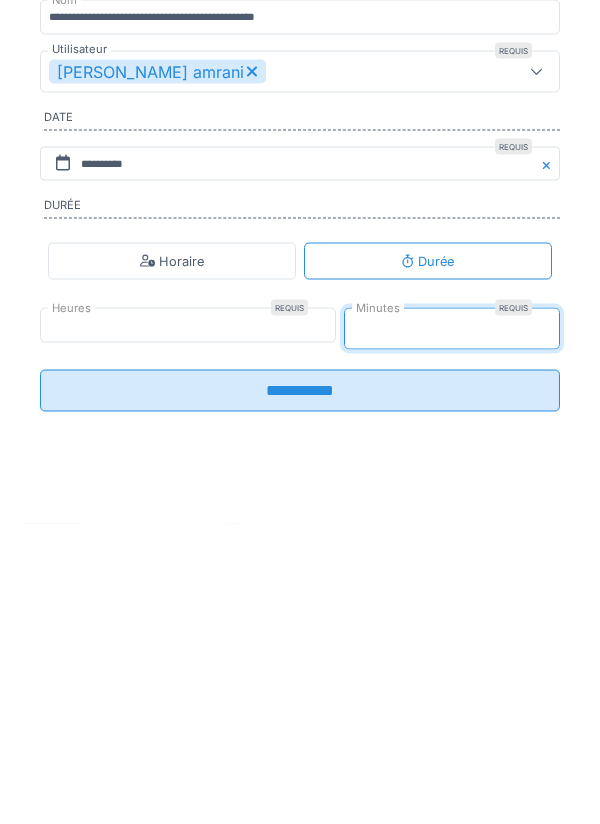 type on "**" 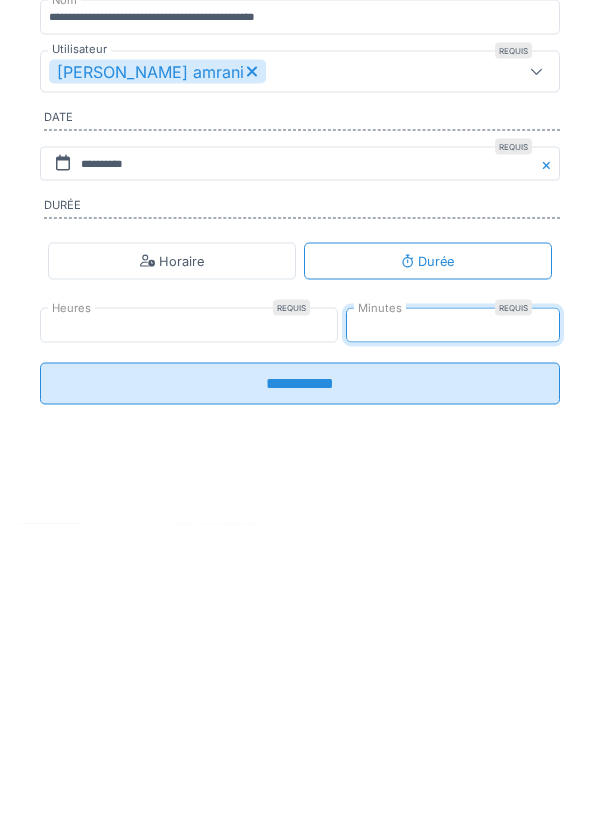 click on "**********" at bounding box center [300, 684] 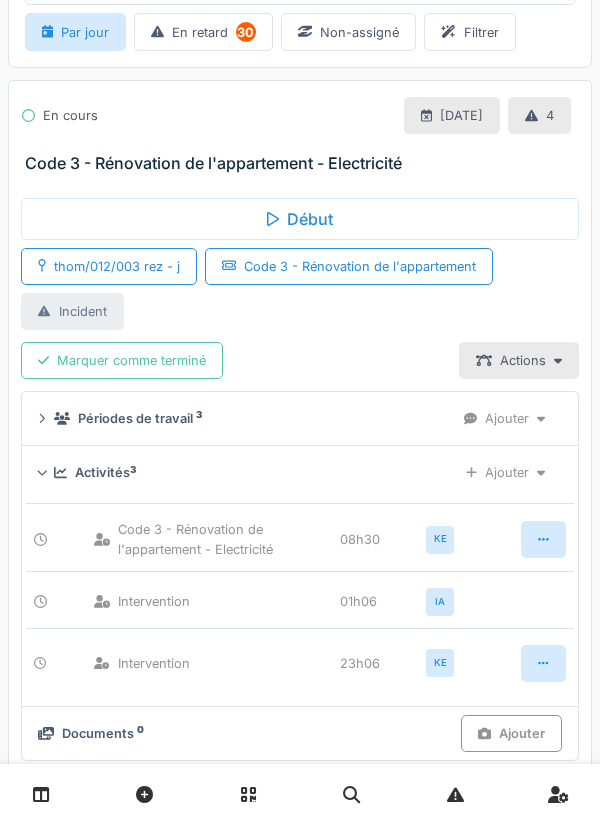 click 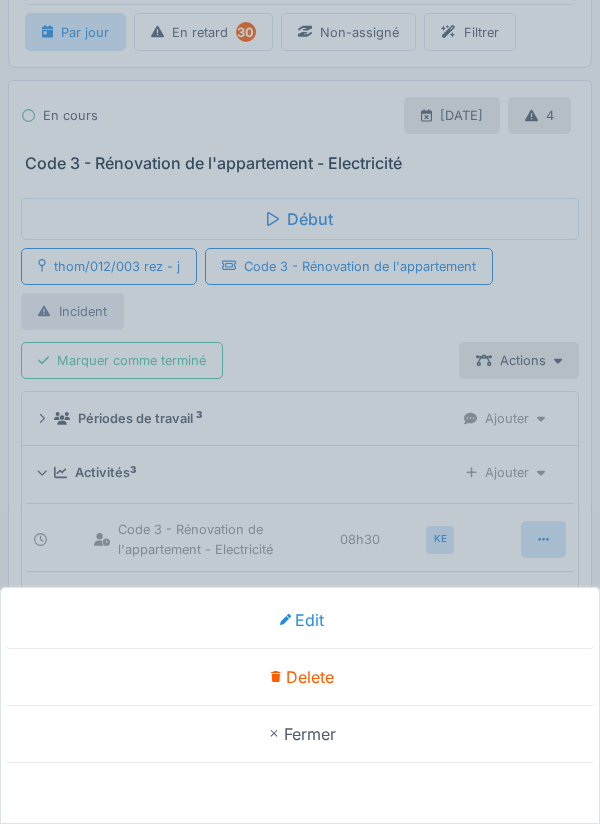 click on "Delete" at bounding box center [300, 677] 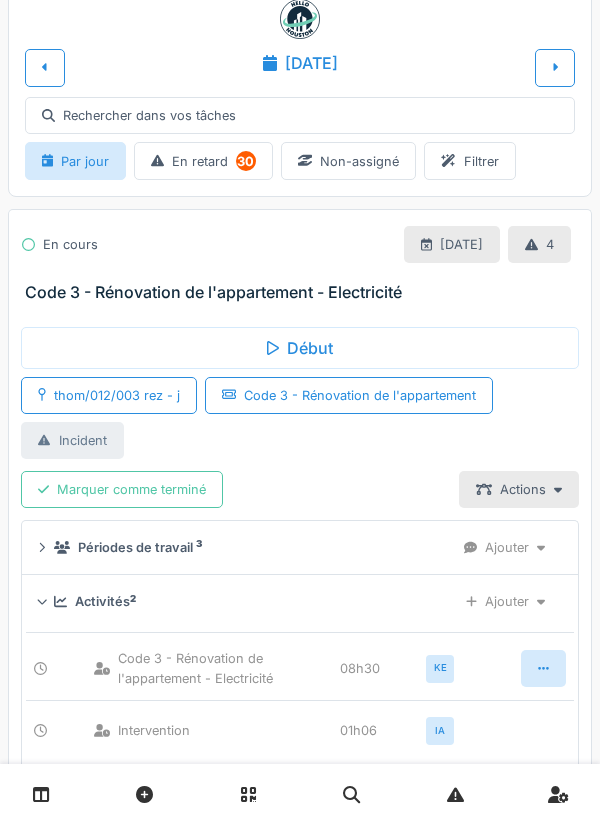 scroll, scrollTop: 0, scrollLeft: 0, axis: both 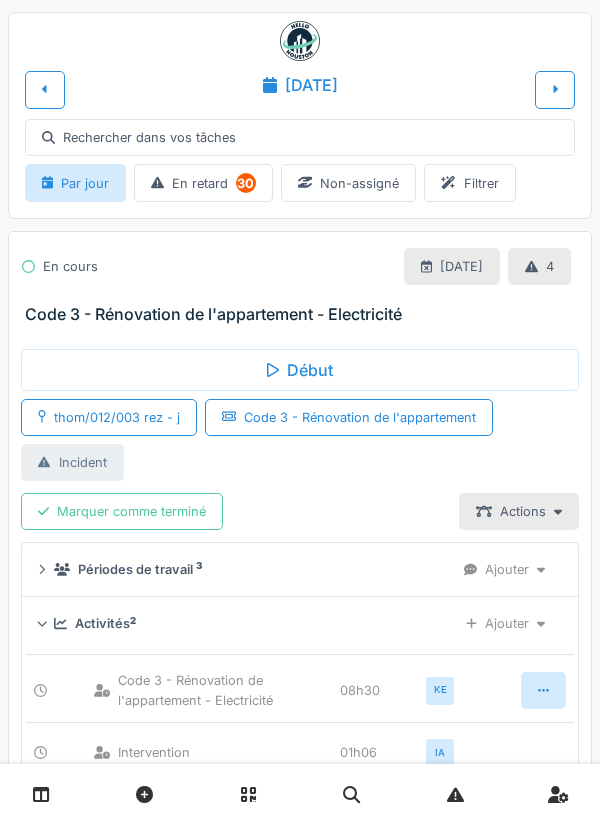 click at bounding box center (555, 89) 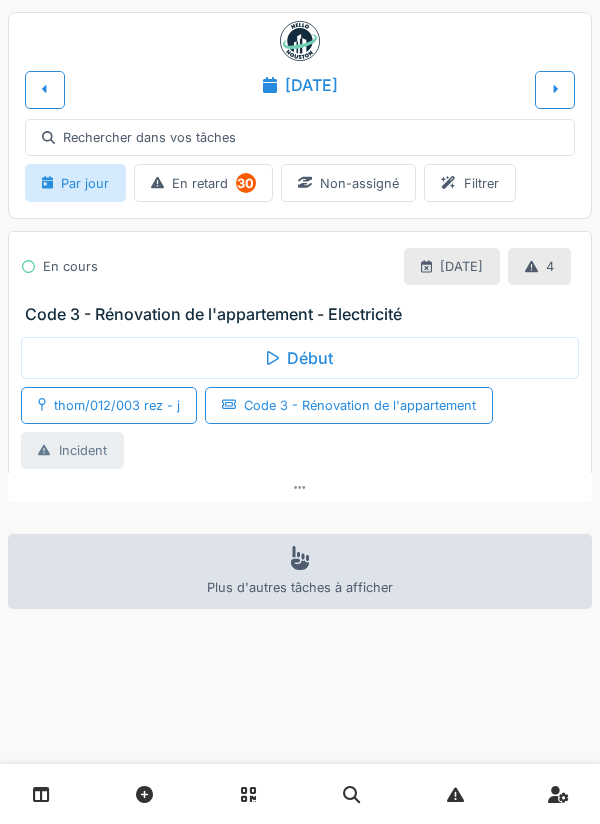 click at bounding box center [555, 89] 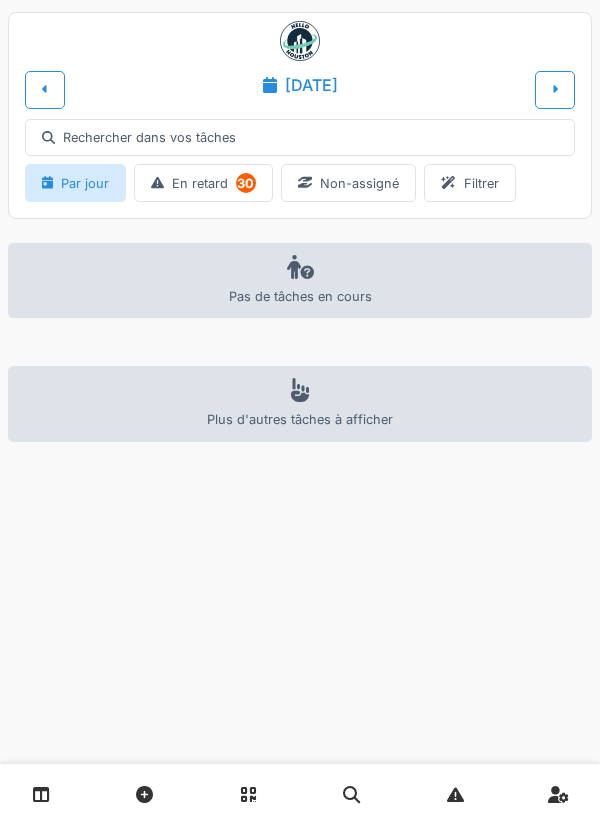 click at bounding box center (555, 89) 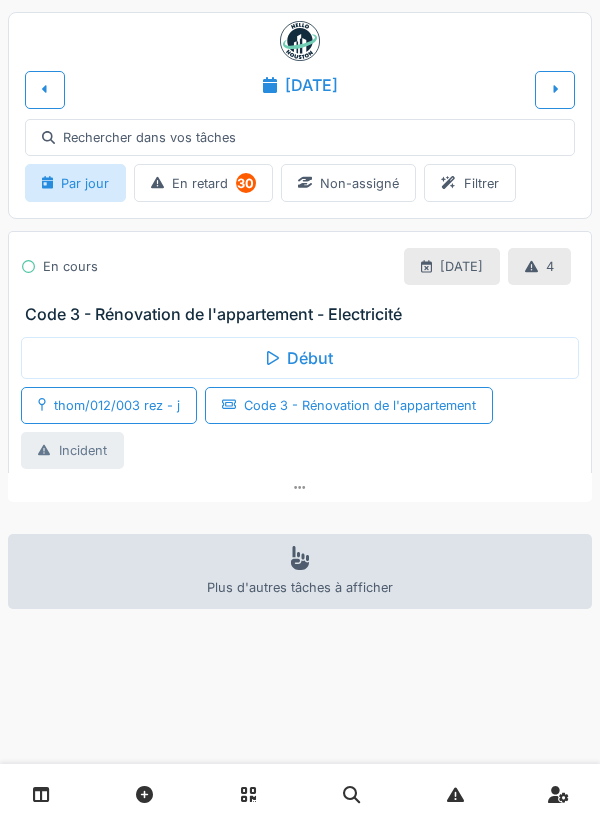click on "Début thom/012/003 rez - j Code 3 - Rénovation de l'appartement Incident" at bounding box center (300, 399) 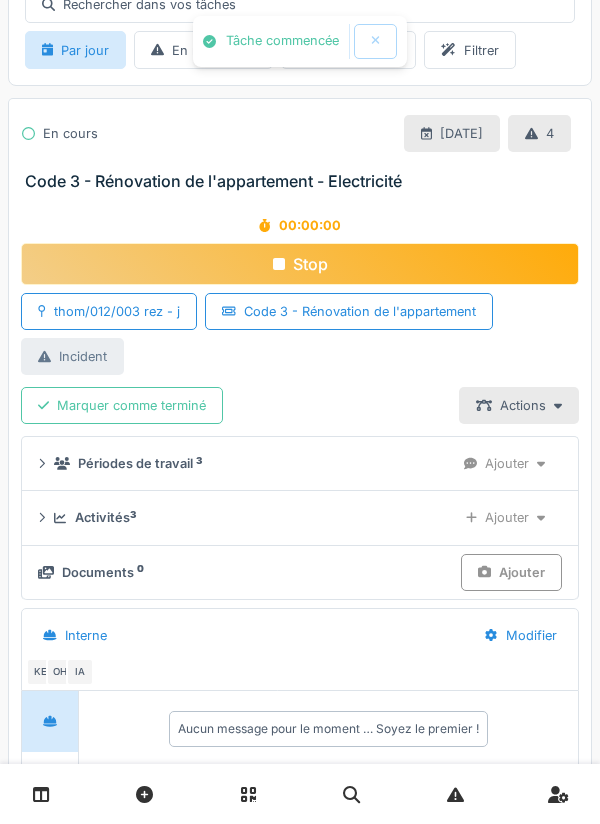 scroll, scrollTop: 151, scrollLeft: 0, axis: vertical 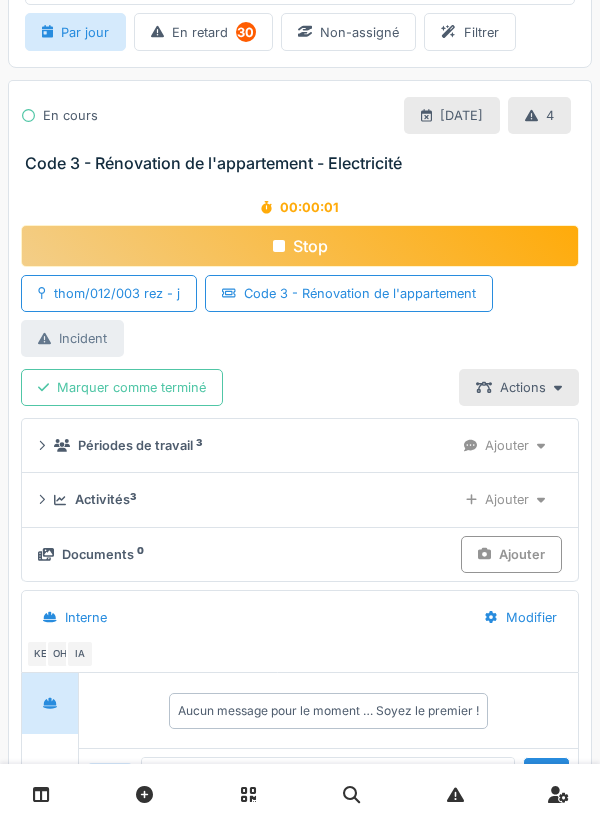 click on "Activités 3" at bounding box center (105, 499) 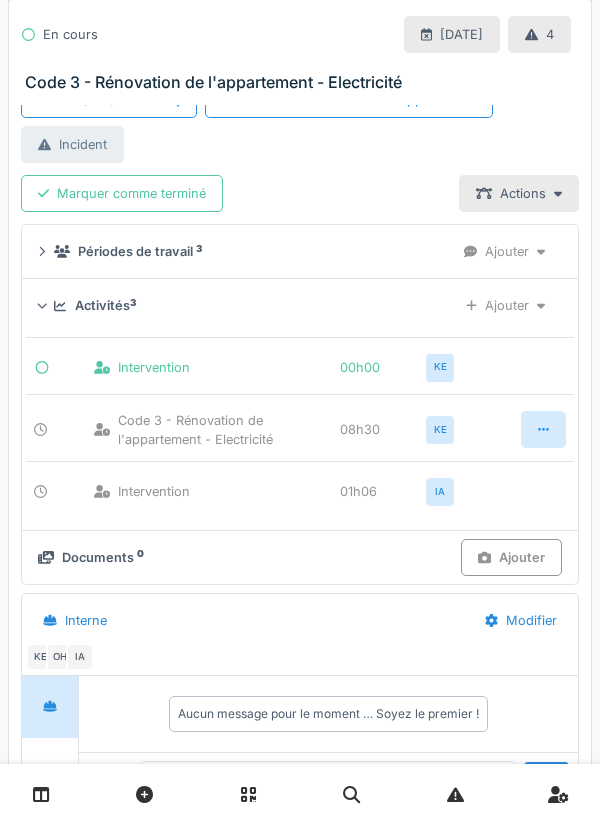 scroll, scrollTop: 0, scrollLeft: 0, axis: both 